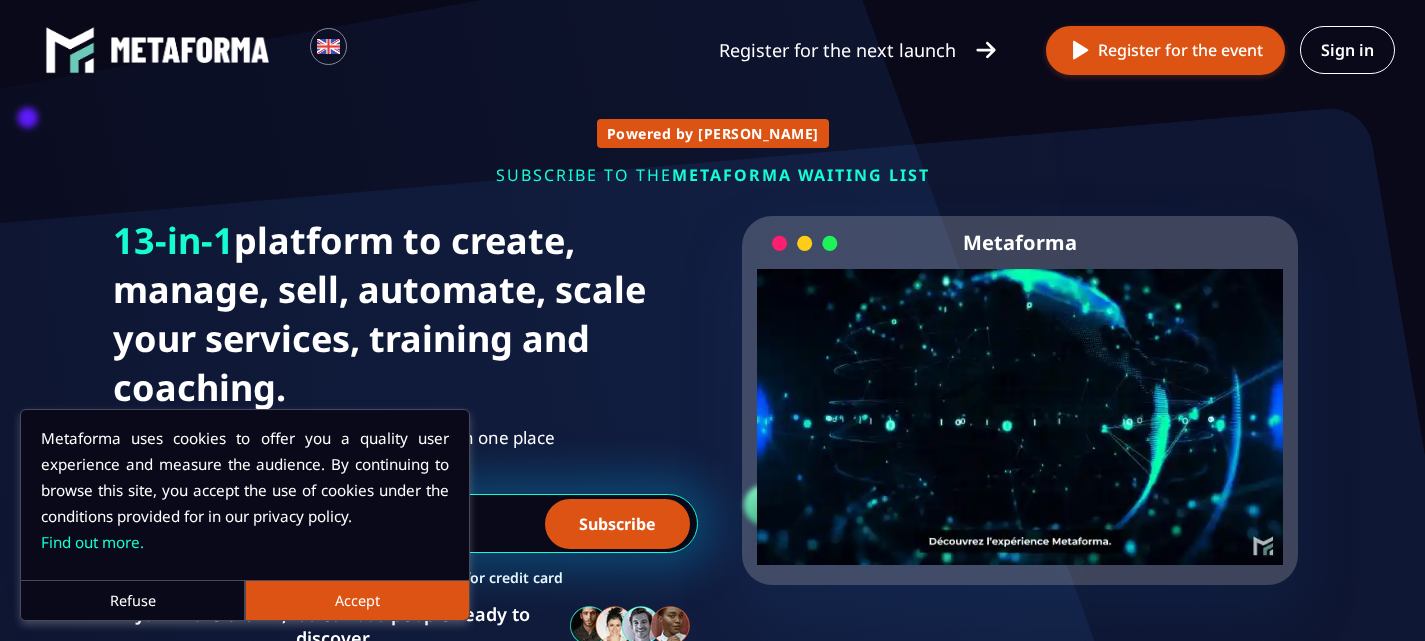 scroll, scrollTop: 0, scrollLeft: 0, axis: both 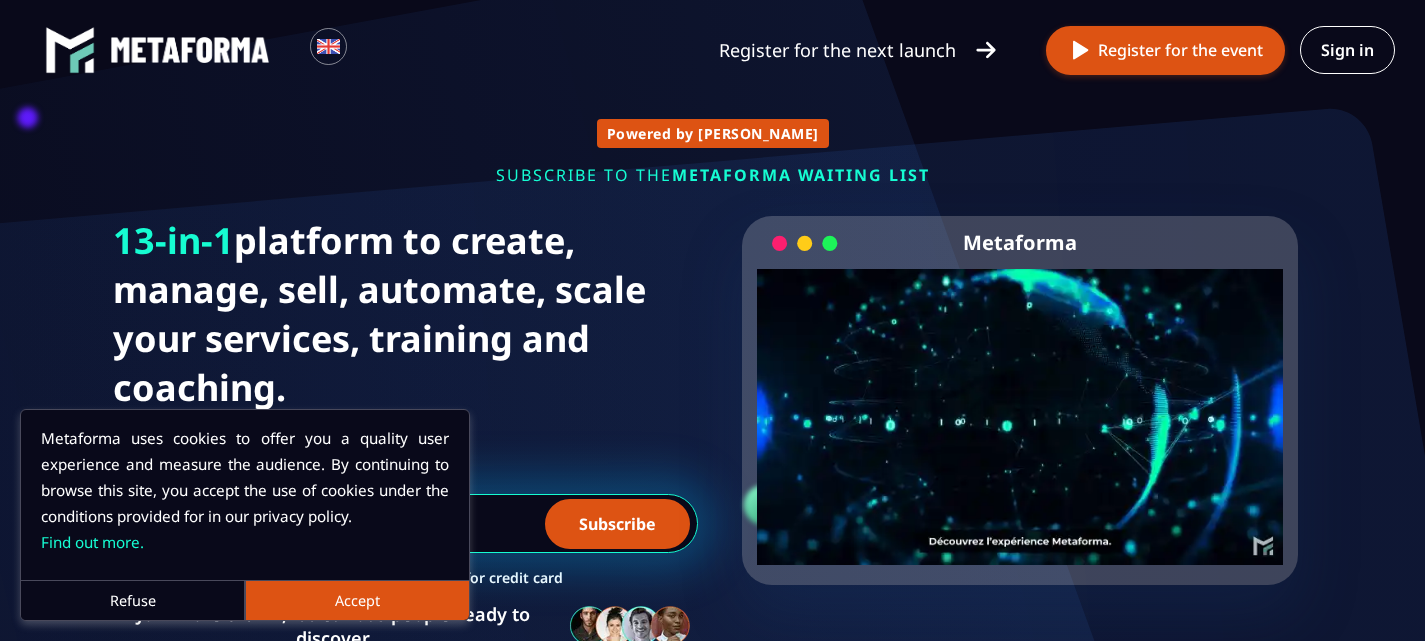 click on "Accept" at bounding box center (357, 600) 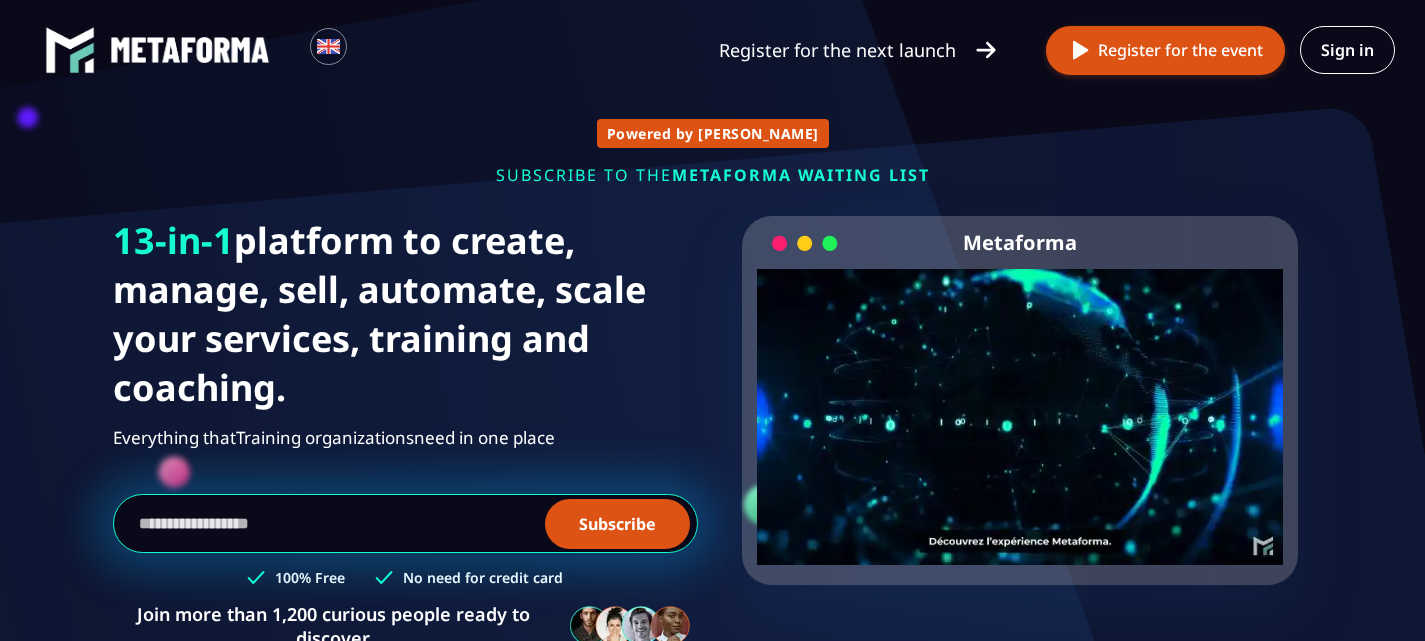 scroll, scrollTop: 0, scrollLeft: 0, axis: both 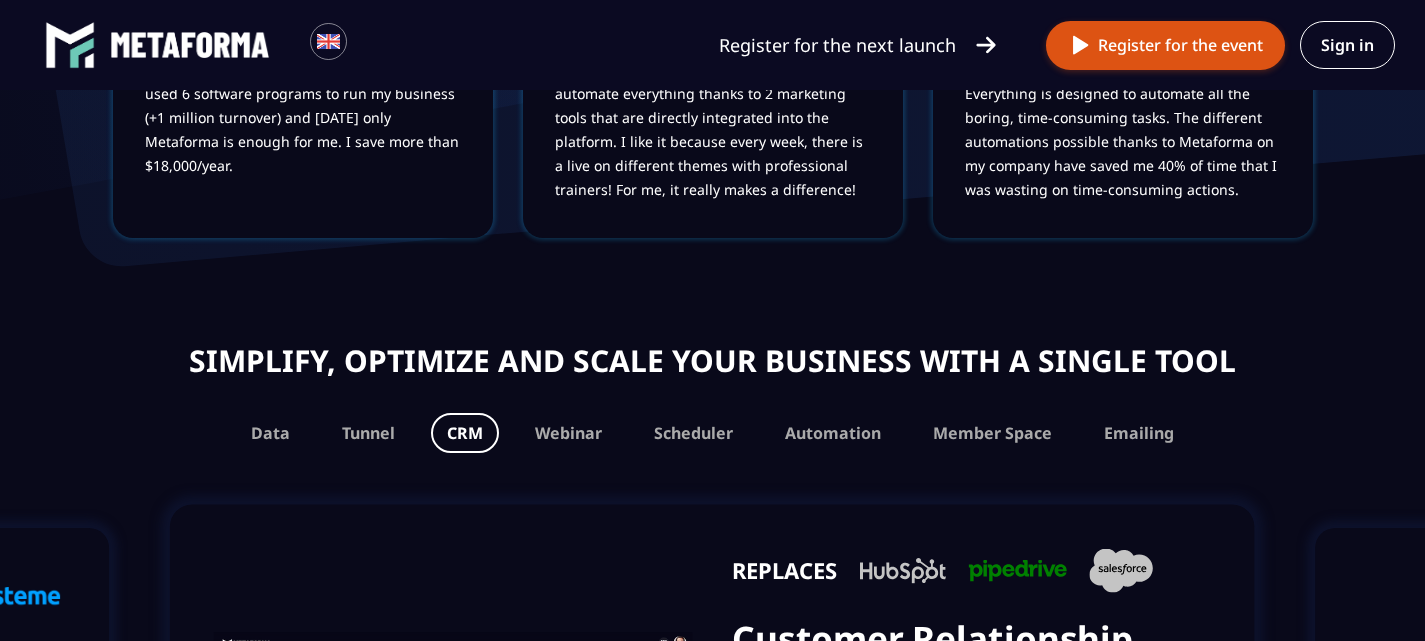 click on "[PERSON_NAME] Entrepreneur Rather than needing lots of different tools, I use Metaforma which brings together everything I need for my business. Before, I used 6 software programs to run my business (+1 million turnover) and [DATE] only Metaforma is enough for me. I save more than $18,000/year. [PERSON_NAME] Coach Since I have been using Metaforma my turnover has increased fourfold! I acquire new learners in a much simpler way and I can automate everything thanks to 2 marketing tools that are directly integrated into the platform. I like it because every week, there is a live on different themes with professional trainers! For me, it really makes a difference! [PERSON_NAME] Whether it is to acquire new students, for administration or even for the deliverability of training, everything has really become easier. Everything is designed to automate all the boring, time-consuming tasks. The different automations possible thanks to Metaforma on my company have saved me 40% of time that I was wasting on time-consuming actions." at bounding box center [713, 62] 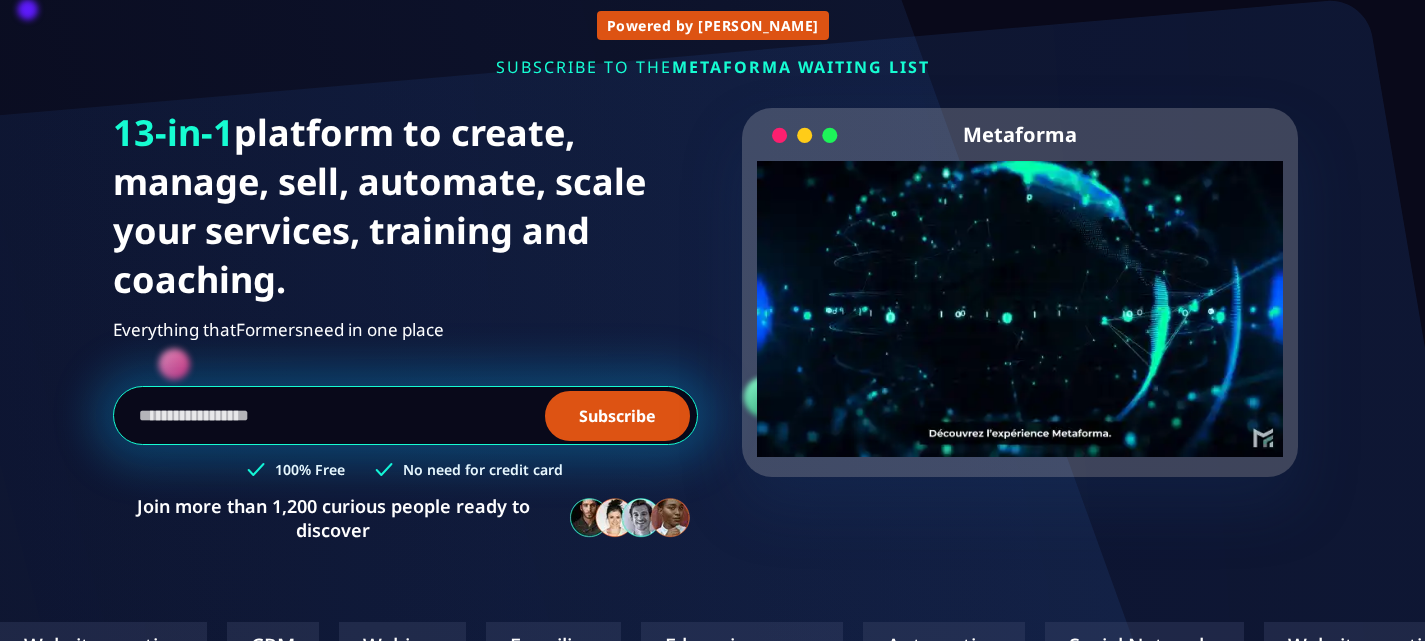 scroll, scrollTop: 400, scrollLeft: 0, axis: vertical 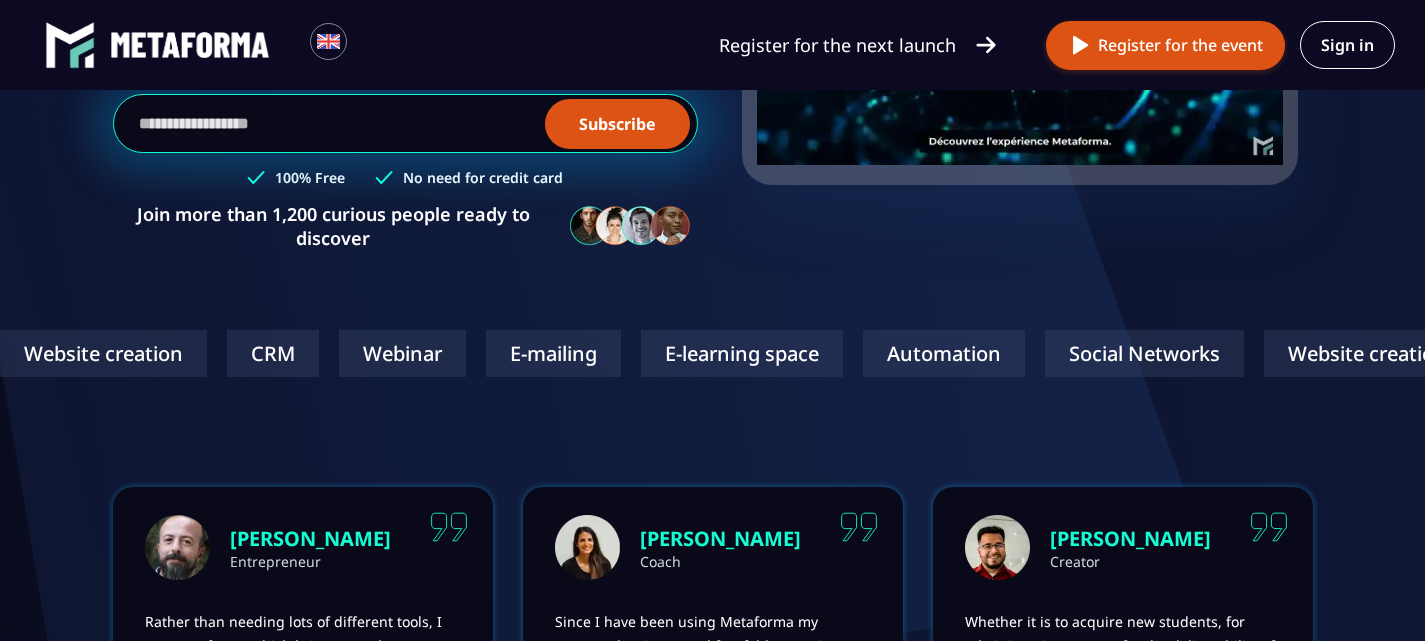 click on "Website creation" at bounding box center [2631, 353] 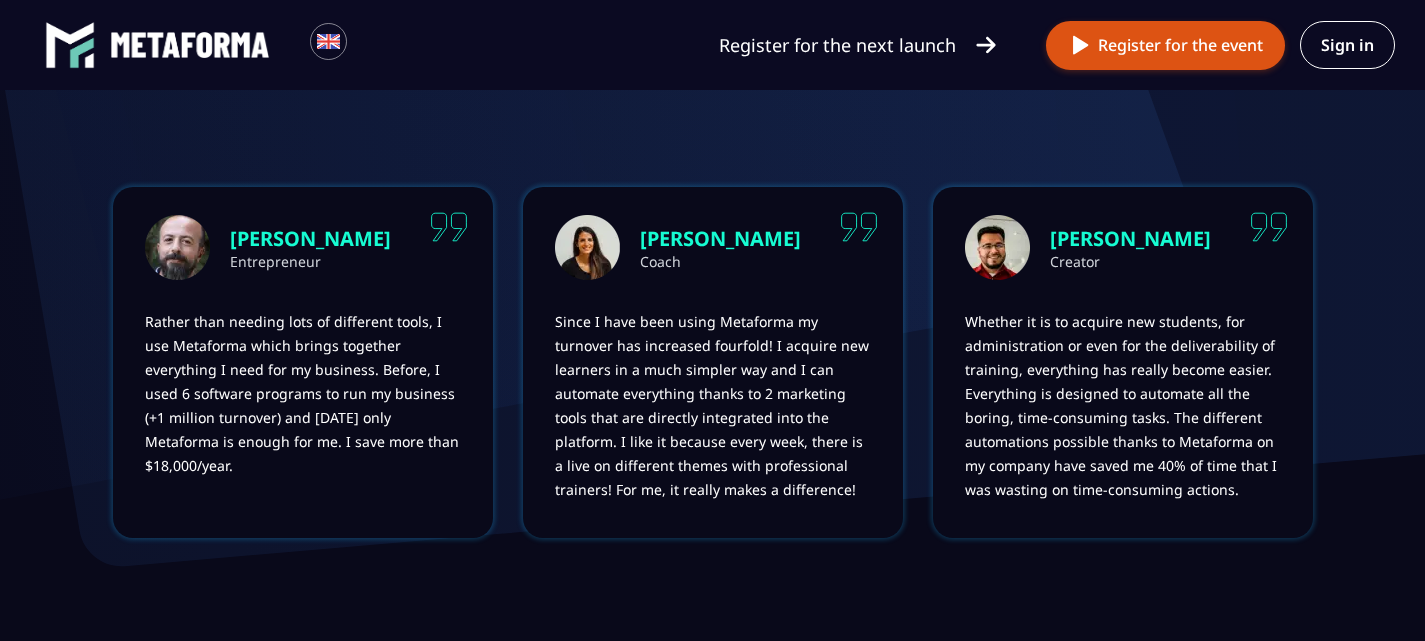 click on "Since I have been using Metaforma my turnover has increased fourfold! I acquire new learners in a much simpler way and I can automate everything thanks to 2 marketing tools that are directly integrated into the platform. I like it because every week, there is a live on different themes with professional trainers! For me, it really makes a difference!" at bounding box center (713, 406) 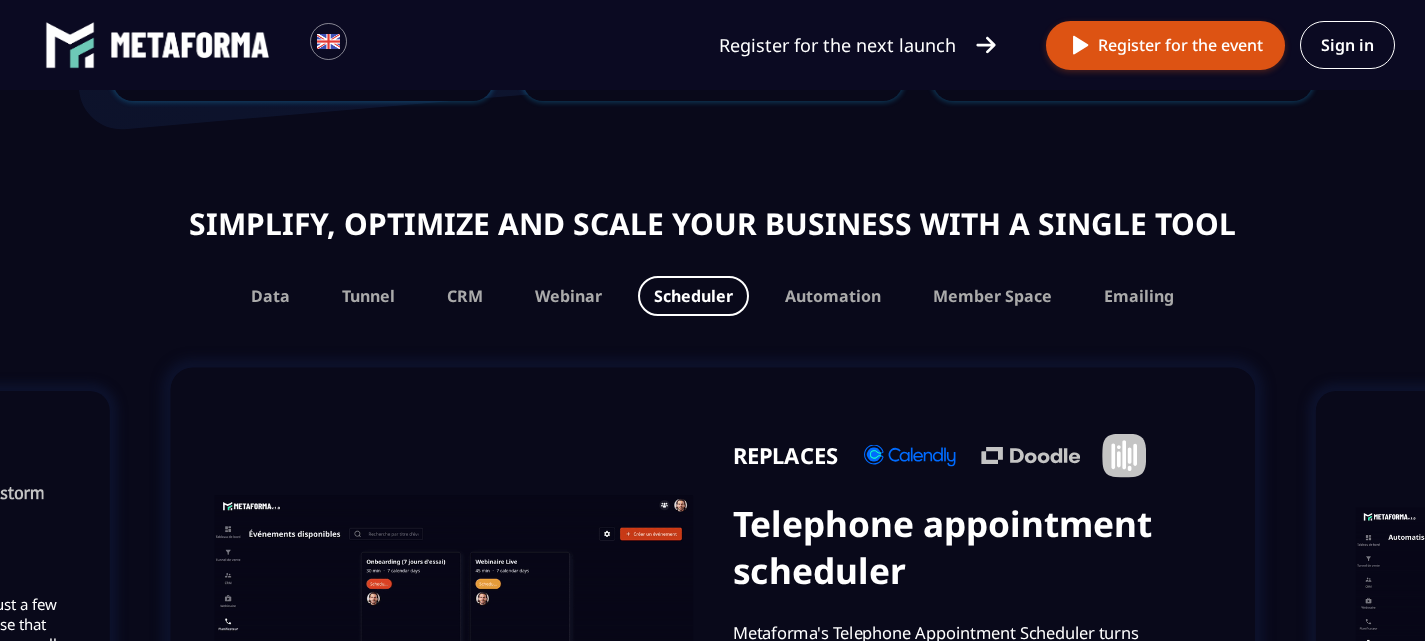 scroll, scrollTop: 1200, scrollLeft: 0, axis: vertical 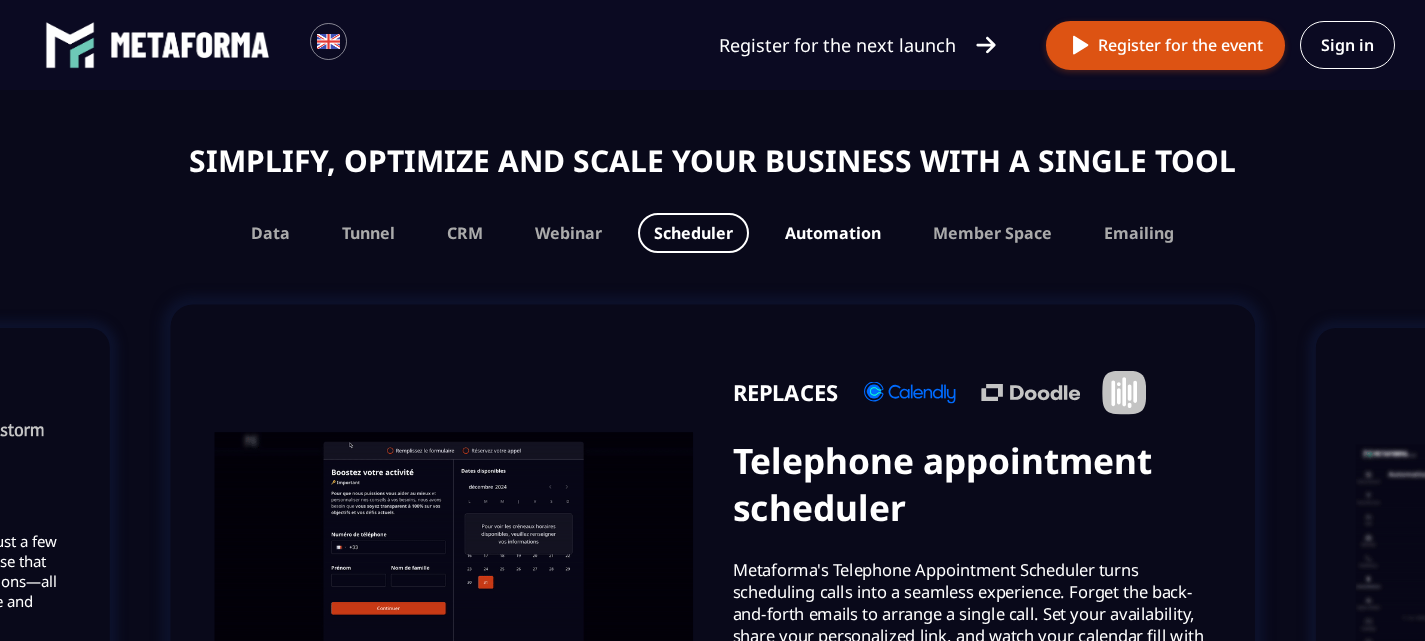 click on "Automation" at bounding box center [833, 233] 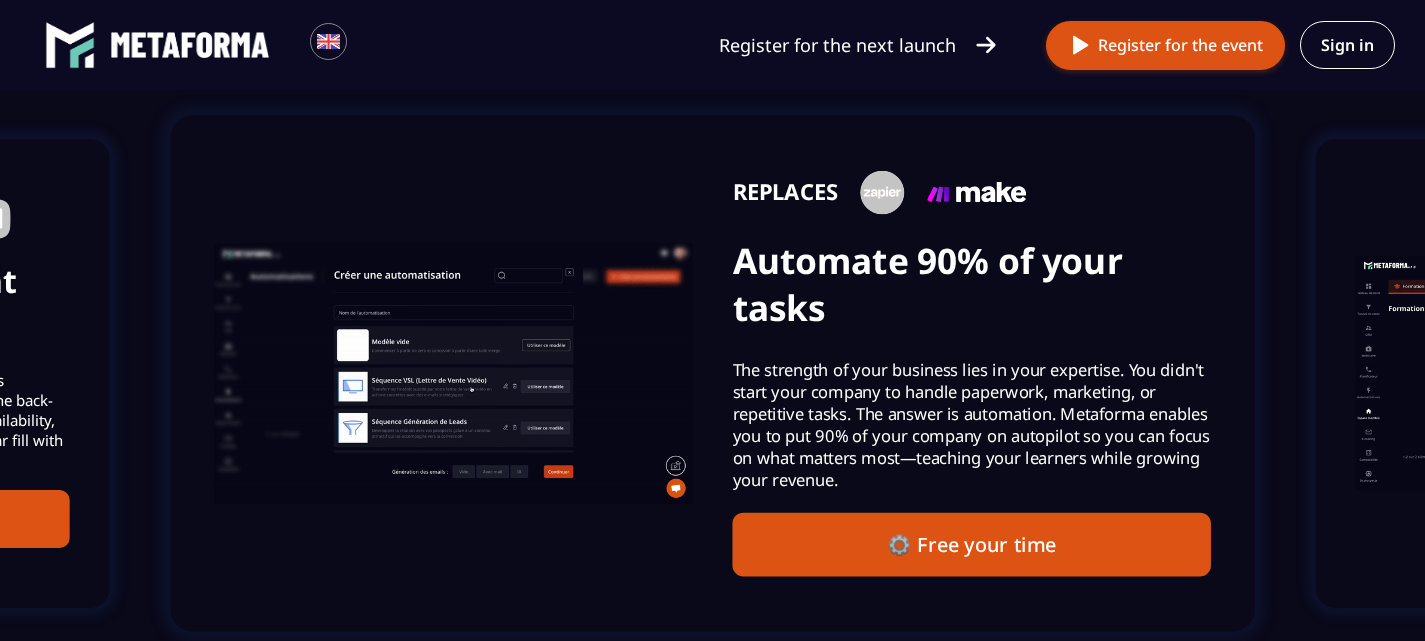 scroll, scrollTop: 1400, scrollLeft: 0, axis: vertical 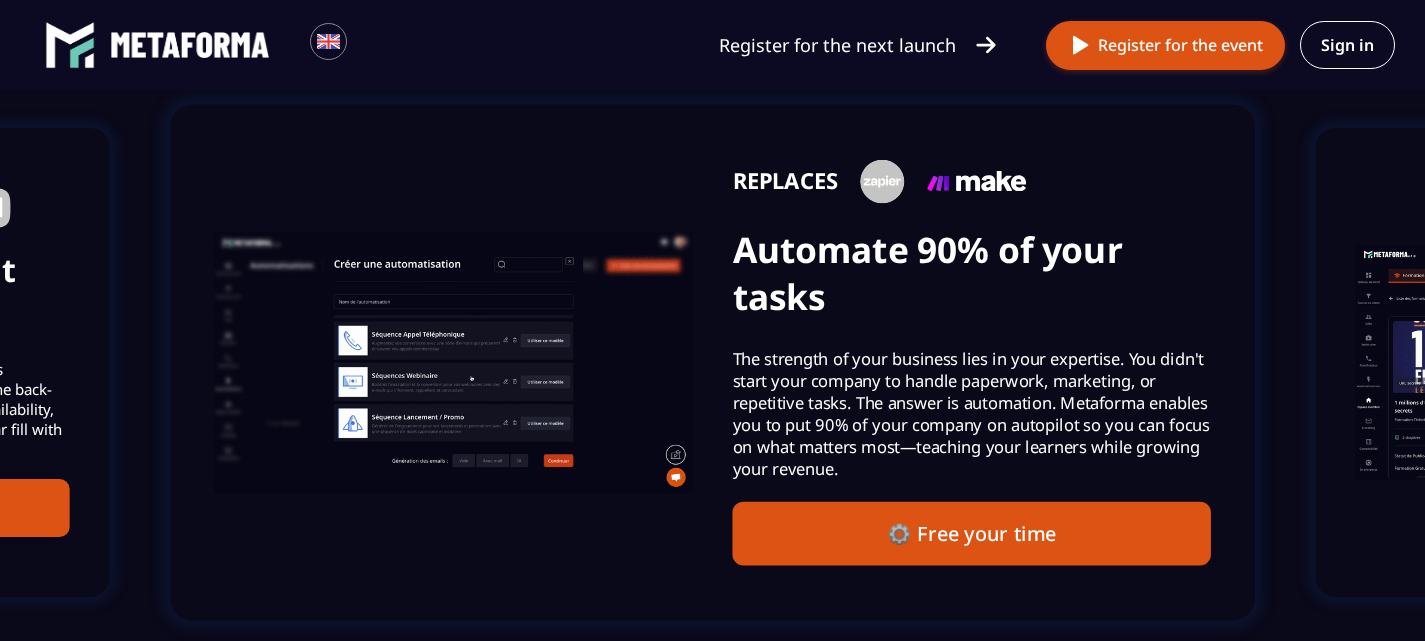 click at bounding box center (453, 363) 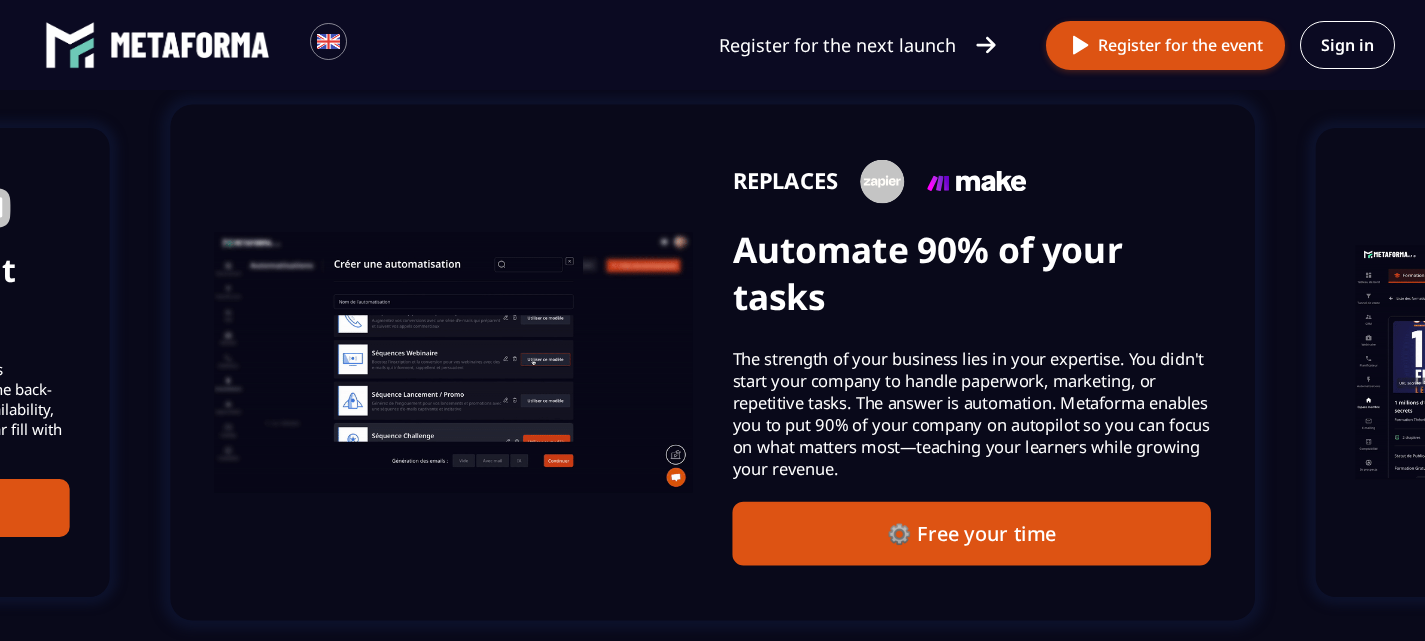 click on "⚙️ Free your time" at bounding box center (971, 534) 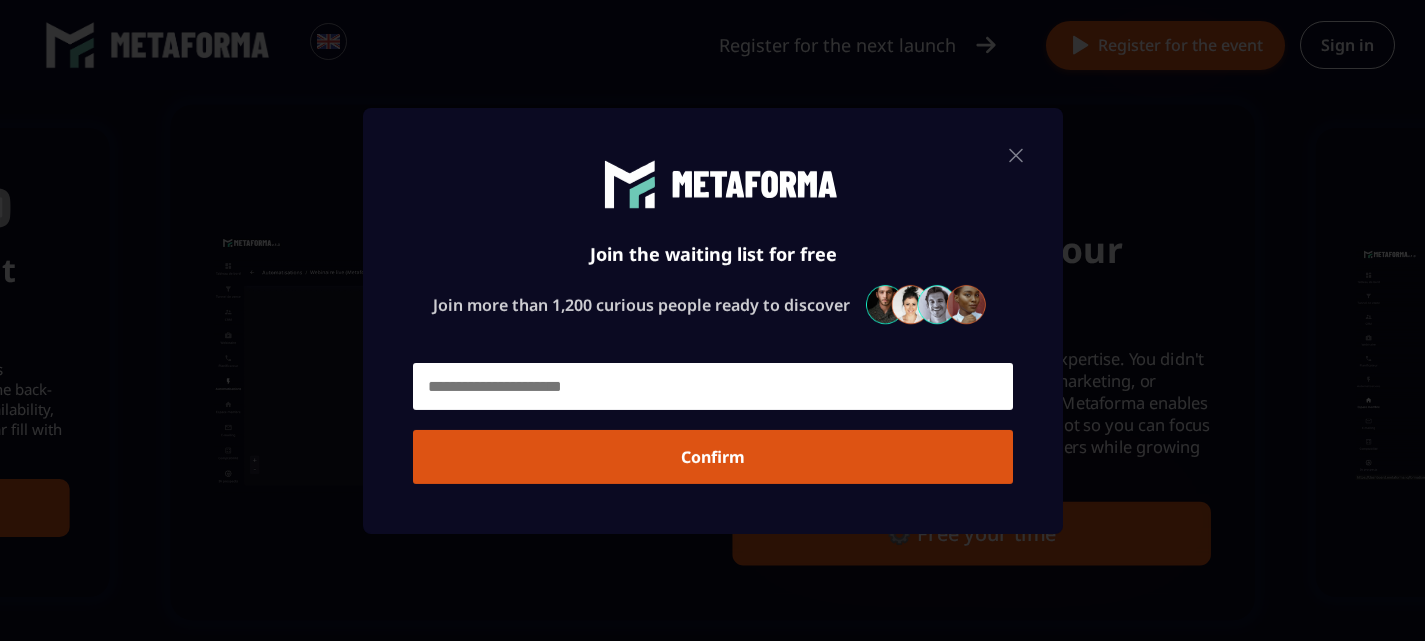 click at bounding box center [713, 386] 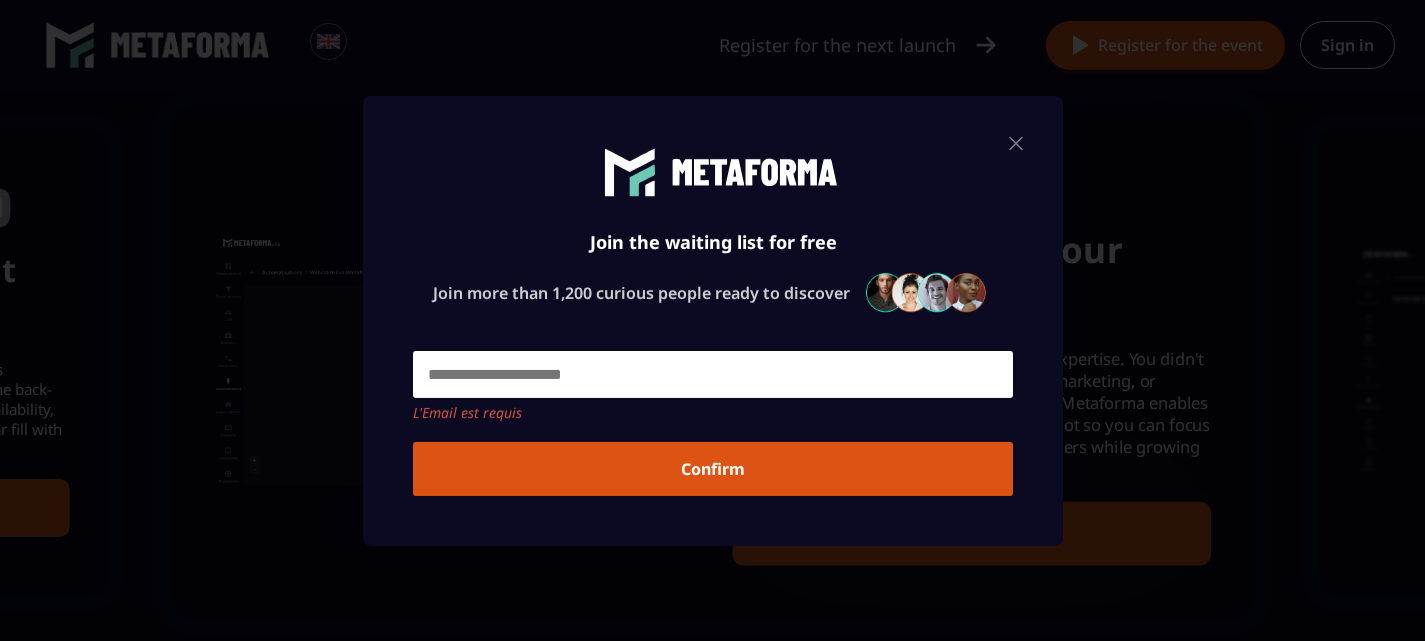 click on "Join the waiting list for free Join more than 1,200 curious people ready to discover L'Email est requis Confirm" at bounding box center [713, 320] 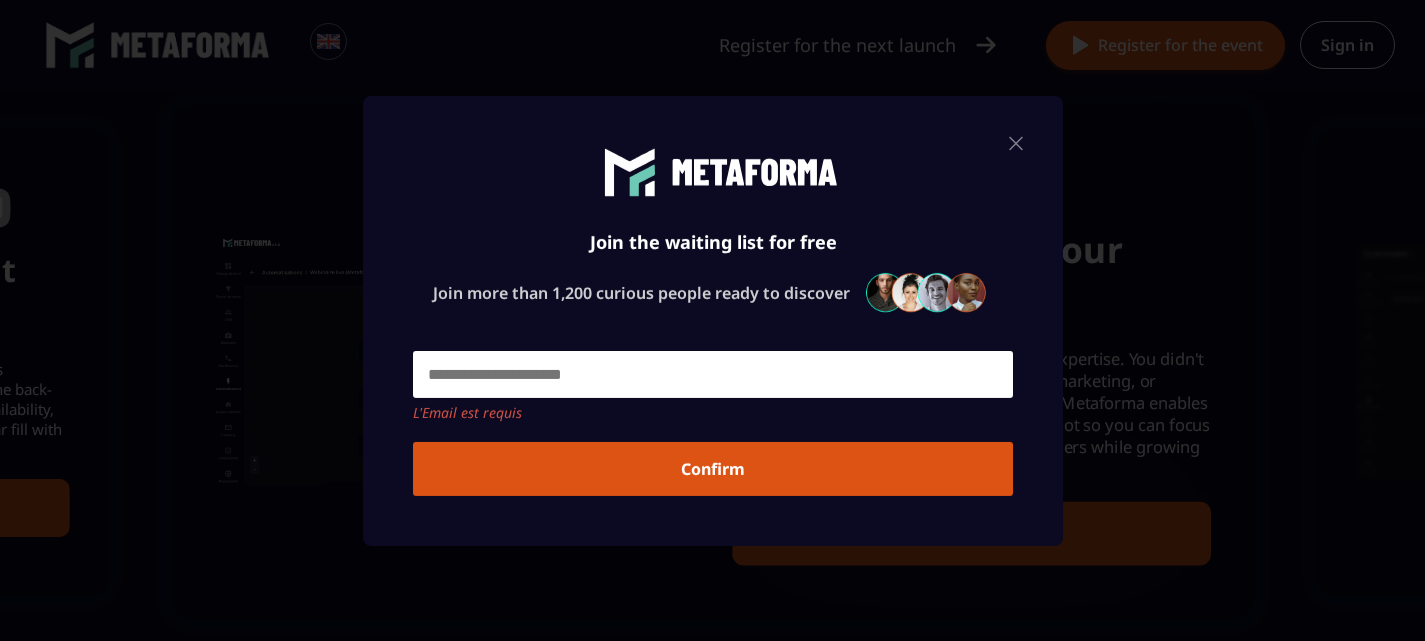 click at bounding box center [1016, 142] 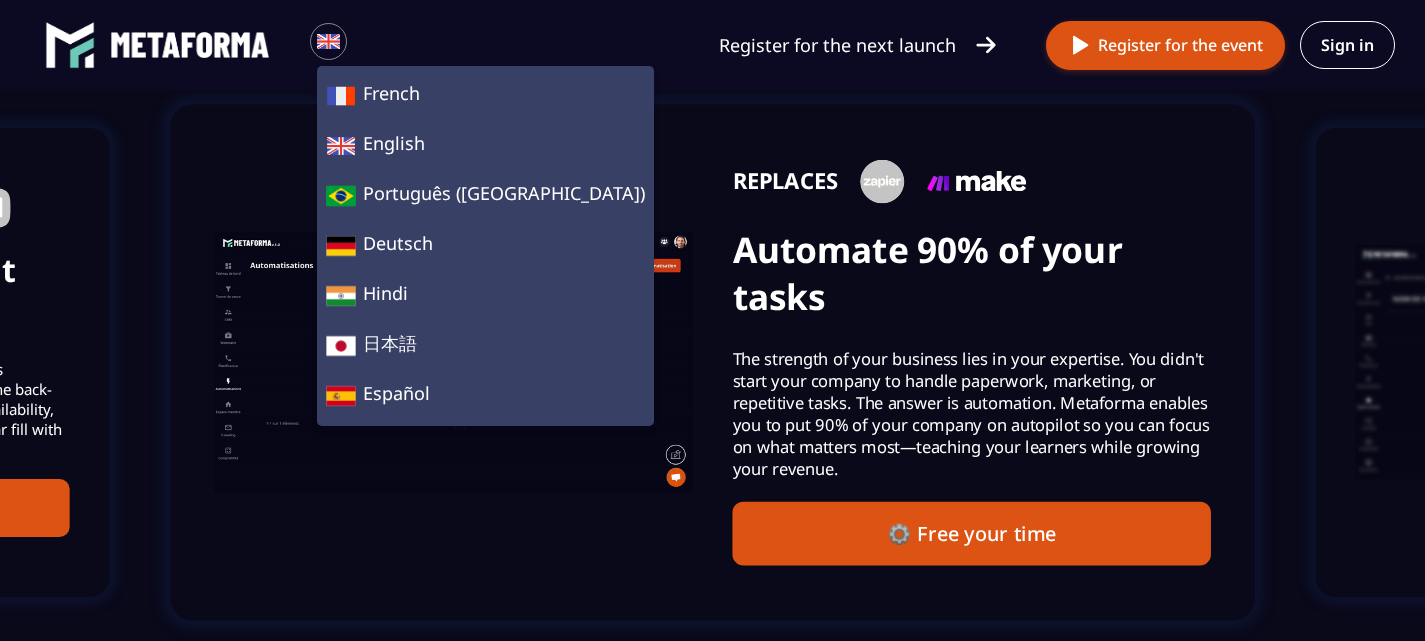 click at bounding box center (328, 41) 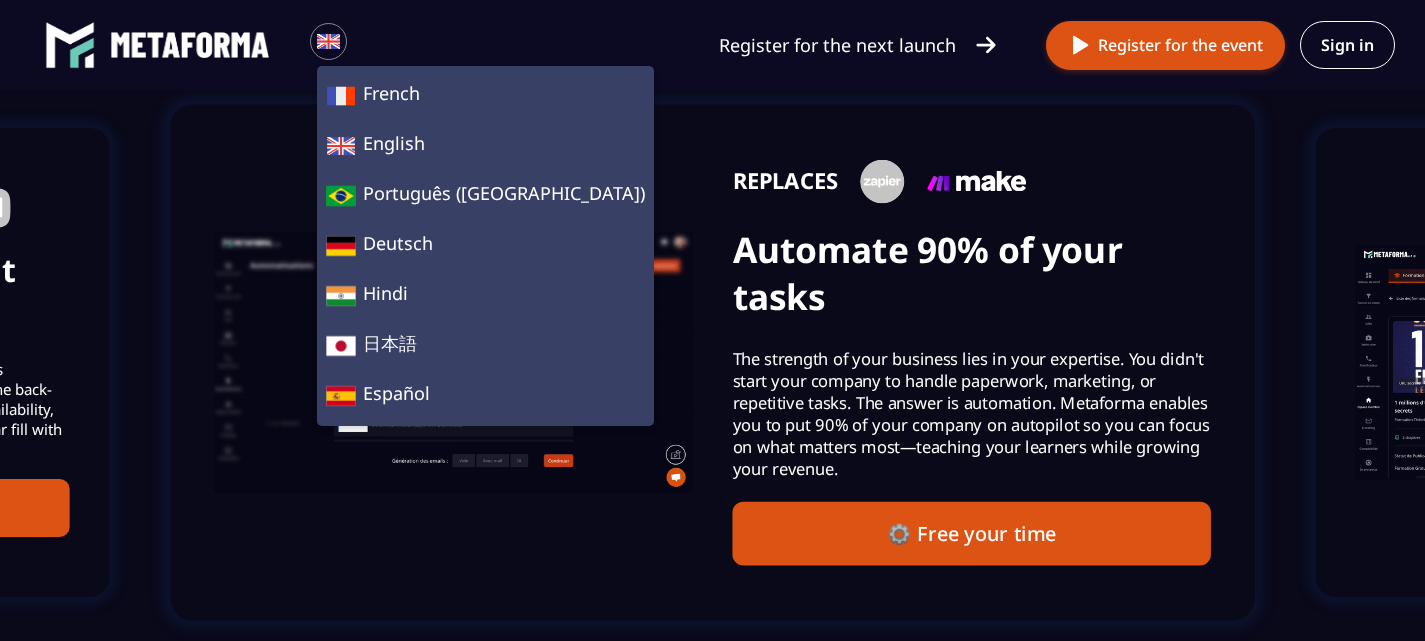 click at bounding box center (328, 41) 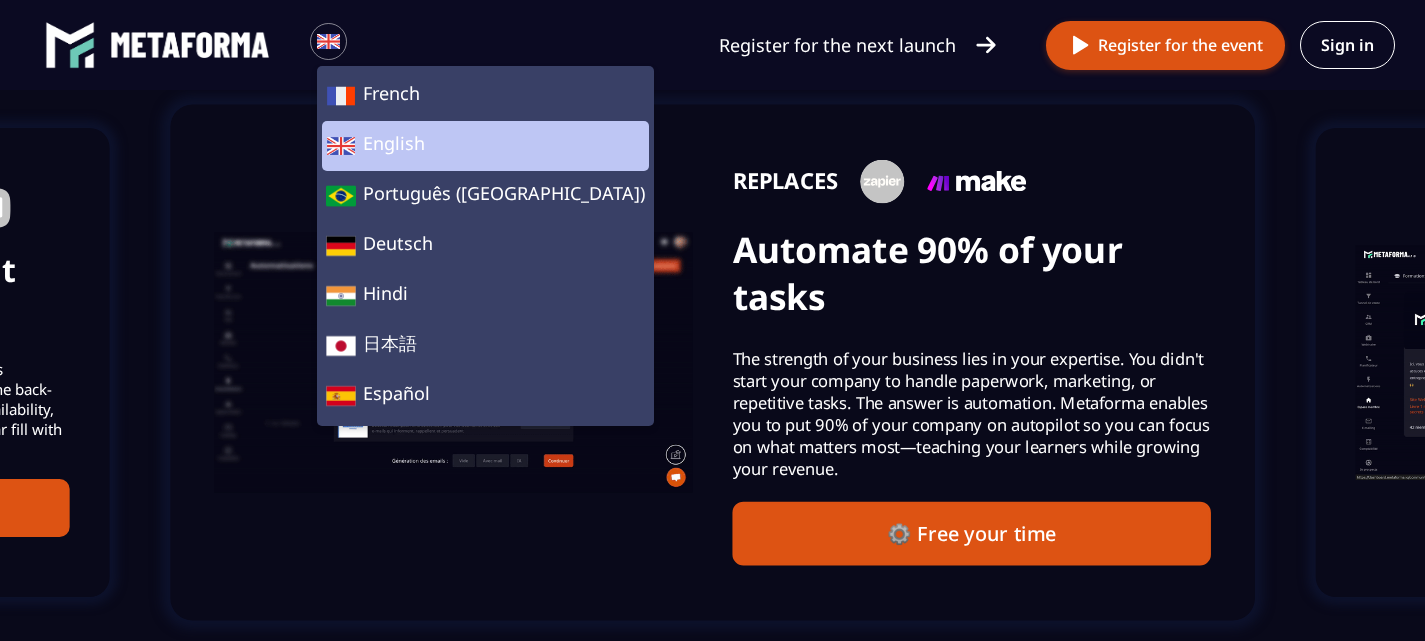 click on "English" 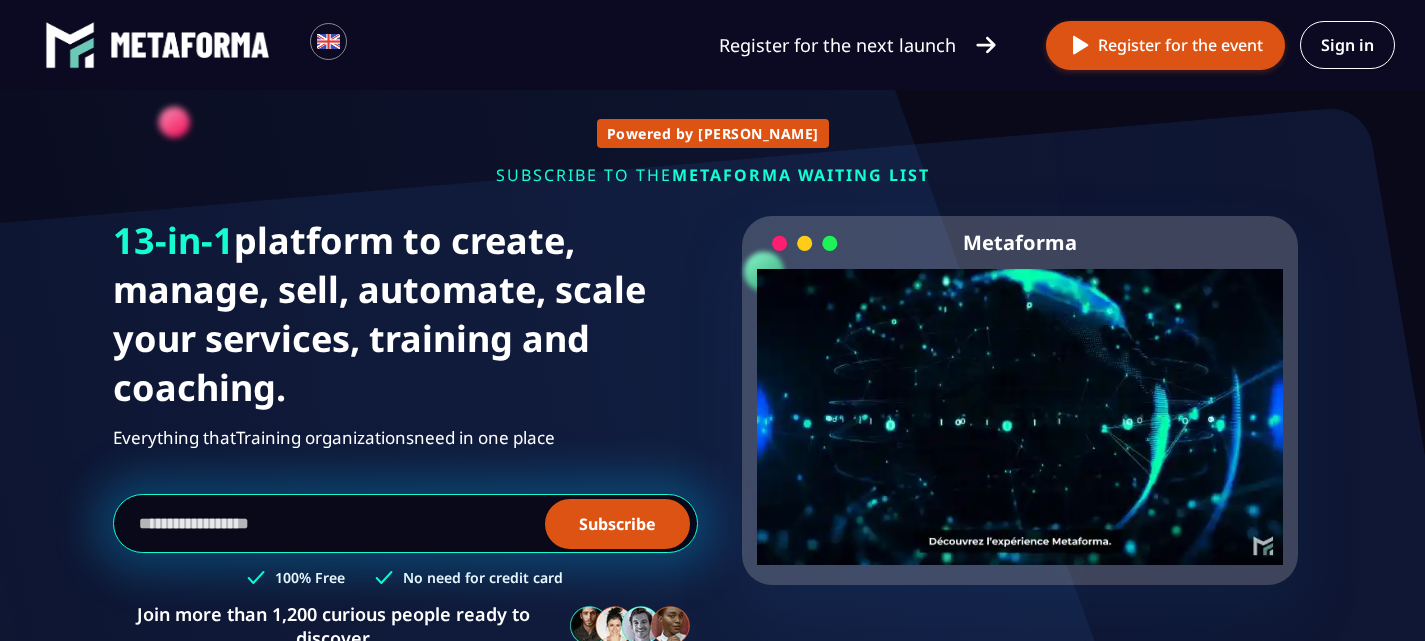 scroll, scrollTop: 1400, scrollLeft: 0, axis: vertical 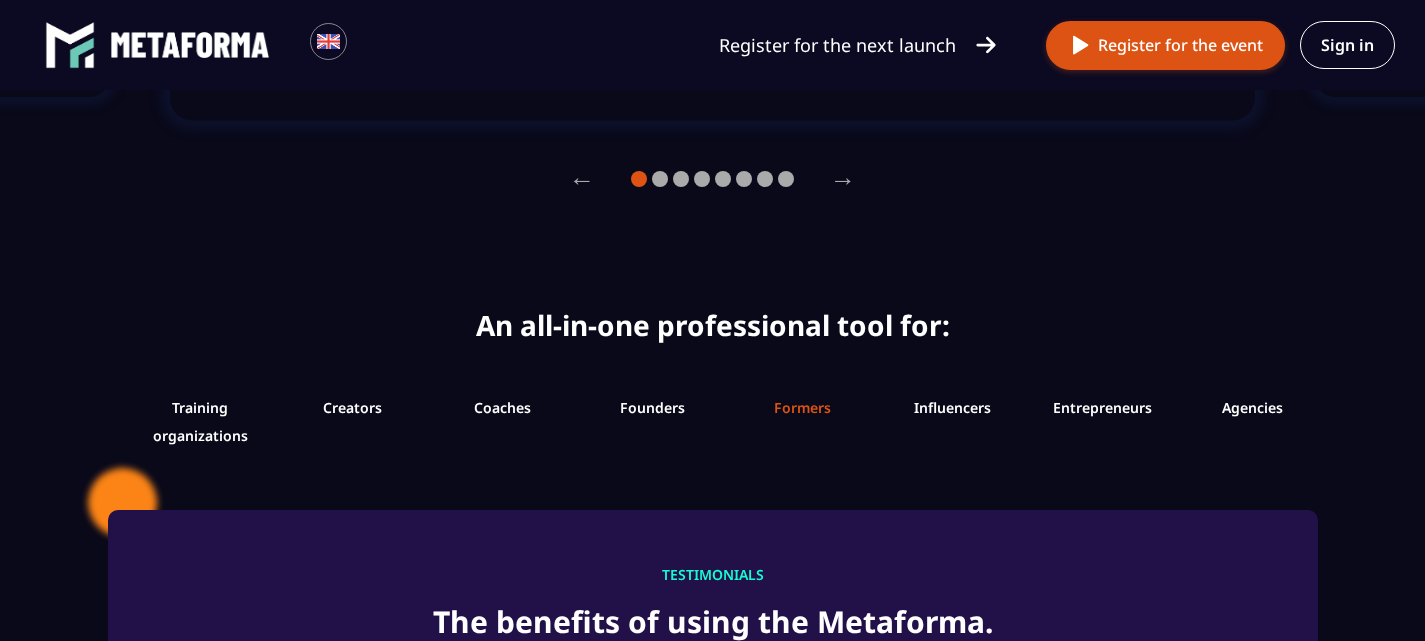 click on "Formers Start now" at bounding box center (803, 422) 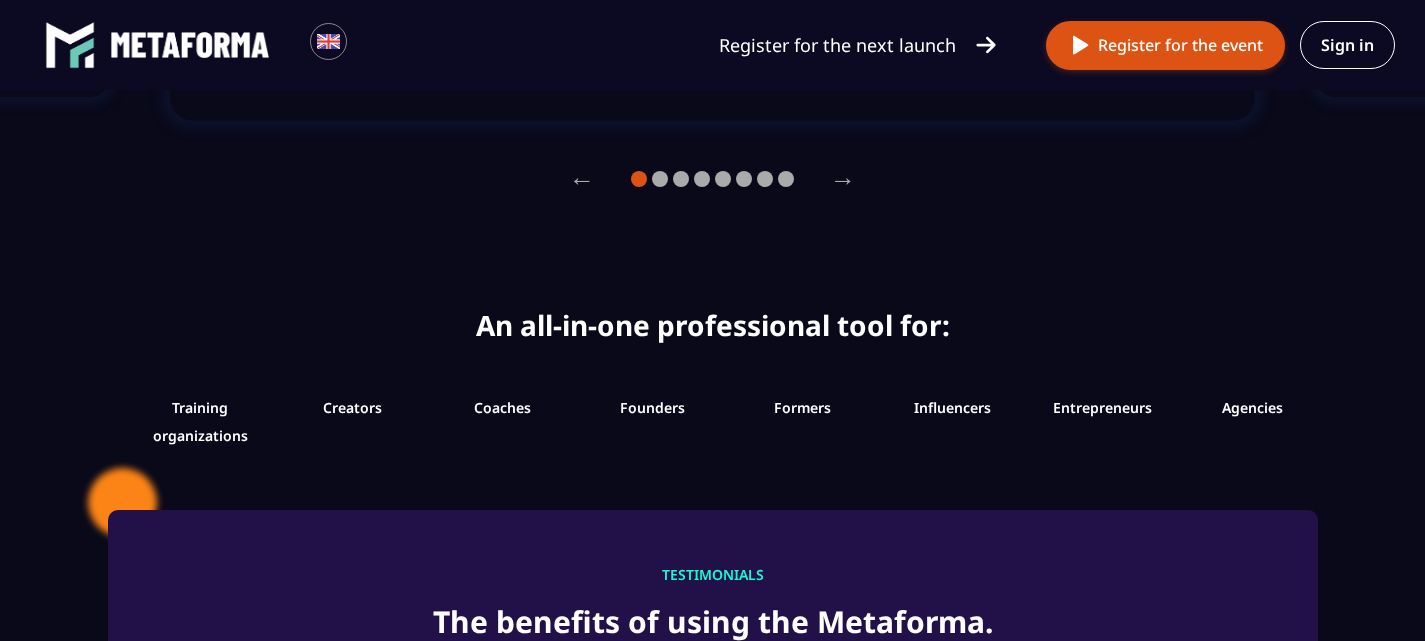 scroll, scrollTop: 0, scrollLeft: 0, axis: both 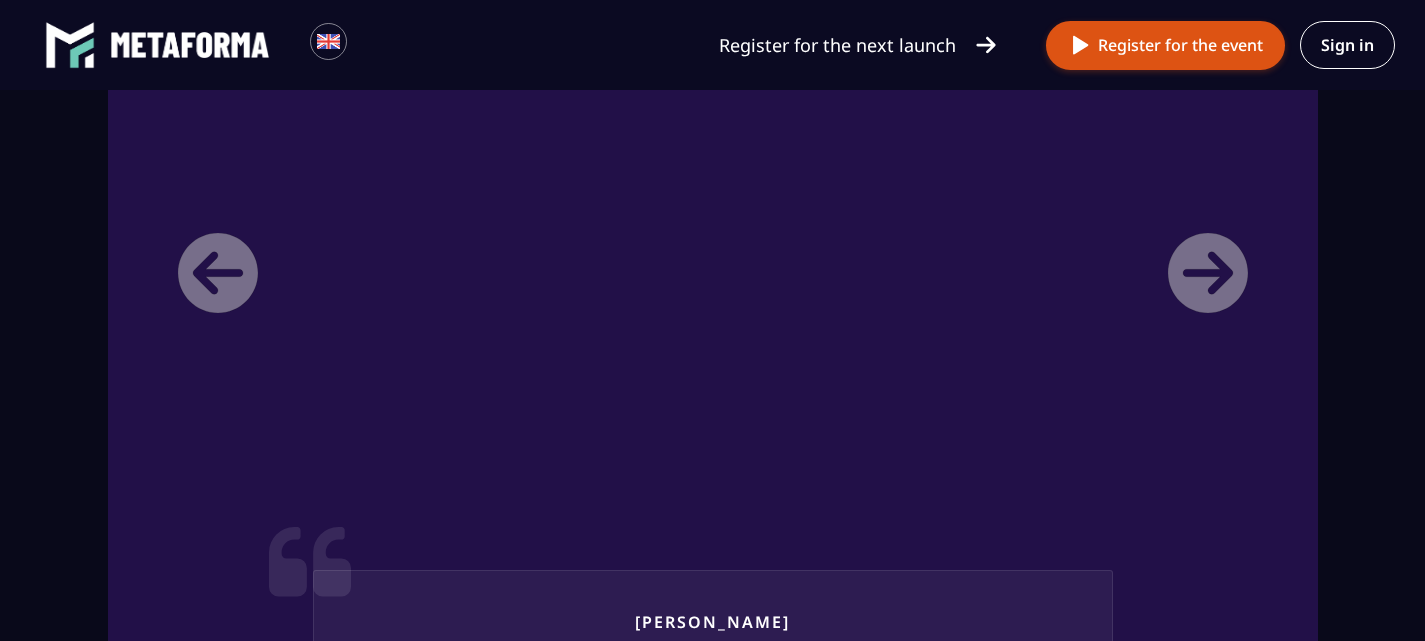 click on "[PERSON_NAME] Director of a training organization My name is [PERSON_NAME], I have been the director of a training organization for over 3 years. I use MetaForma because no software on the market is comparable. Whether it's administrative or marketing, everything is studied to optimize our time and increase our turnover. Before, I used 5 software programs and now I only need one software.   Since I used MetaForma my turnover has been multiplied by 4 and my working time divided by 3. The tool is very collaborative, everyone of my teammates has access to it and we can all work together, it's very practical. And with the subscription, I have access to my own virtual desktops in the metaverse, it’s pretty cool!  Reasons why I would recommend MetaForma? I think if you want to be one step ahead of your competitors, optimize your time, collaborate better with your teams and ultimately increase your turnover." at bounding box center (713, 564) 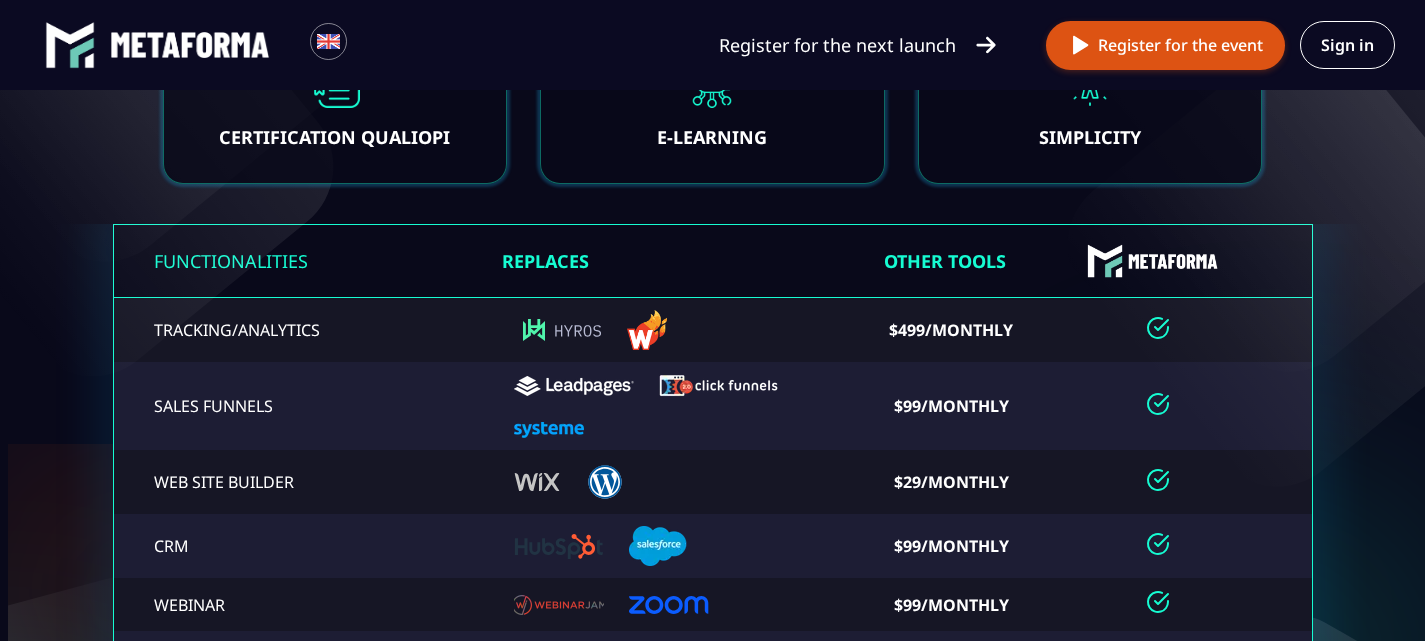 scroll, scrollTop: 4200, scrollLeft: 0, axis: vertical 